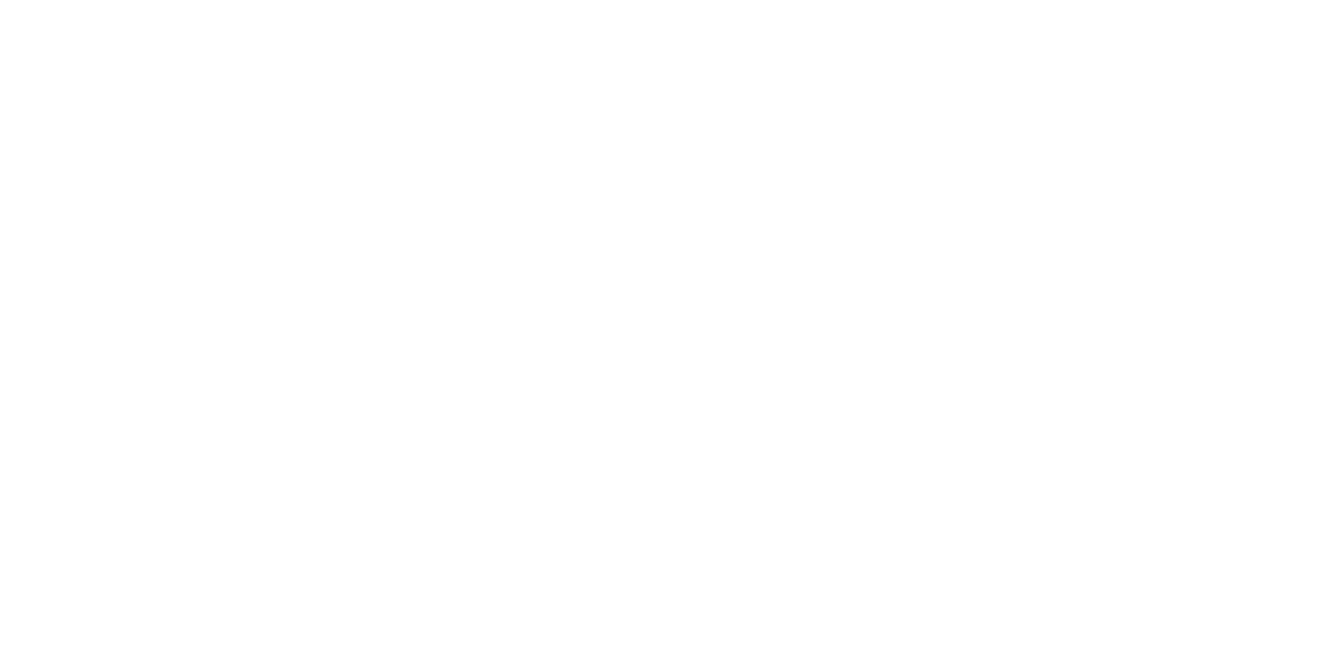 scroll, scrollTop: 0, scrollLeft: 0, axis: both 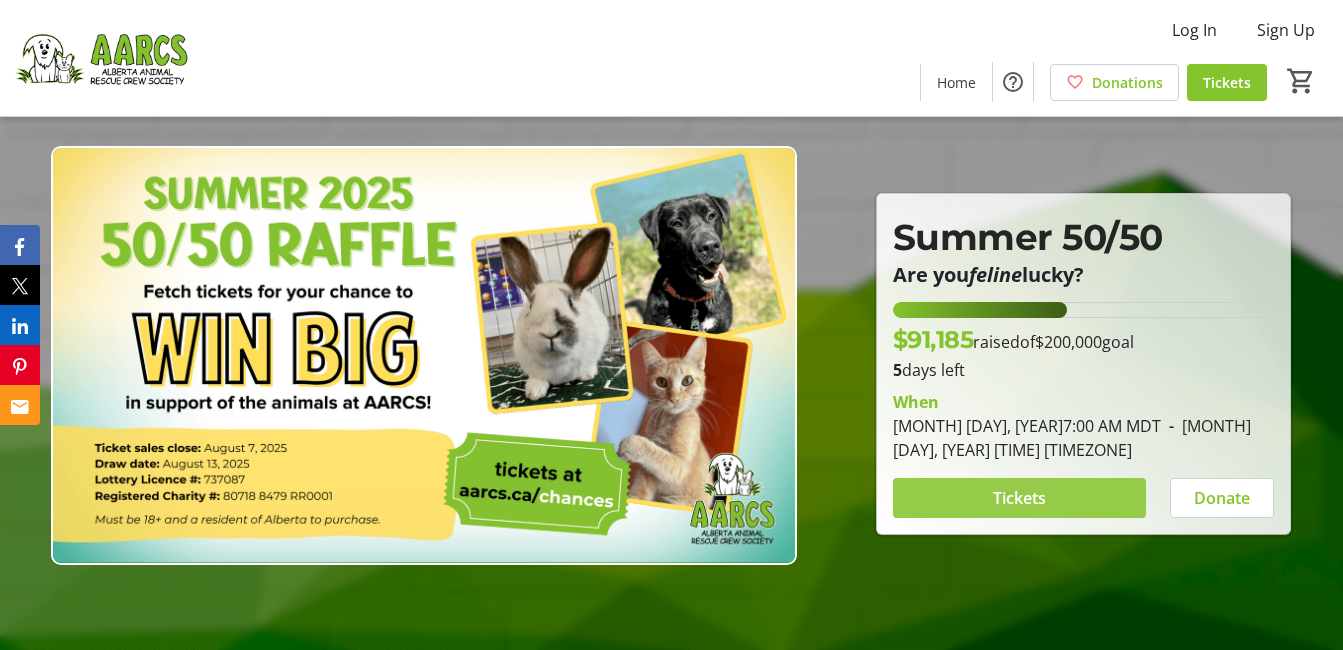 click on "Tickets" at bounding box center (1019, 498) 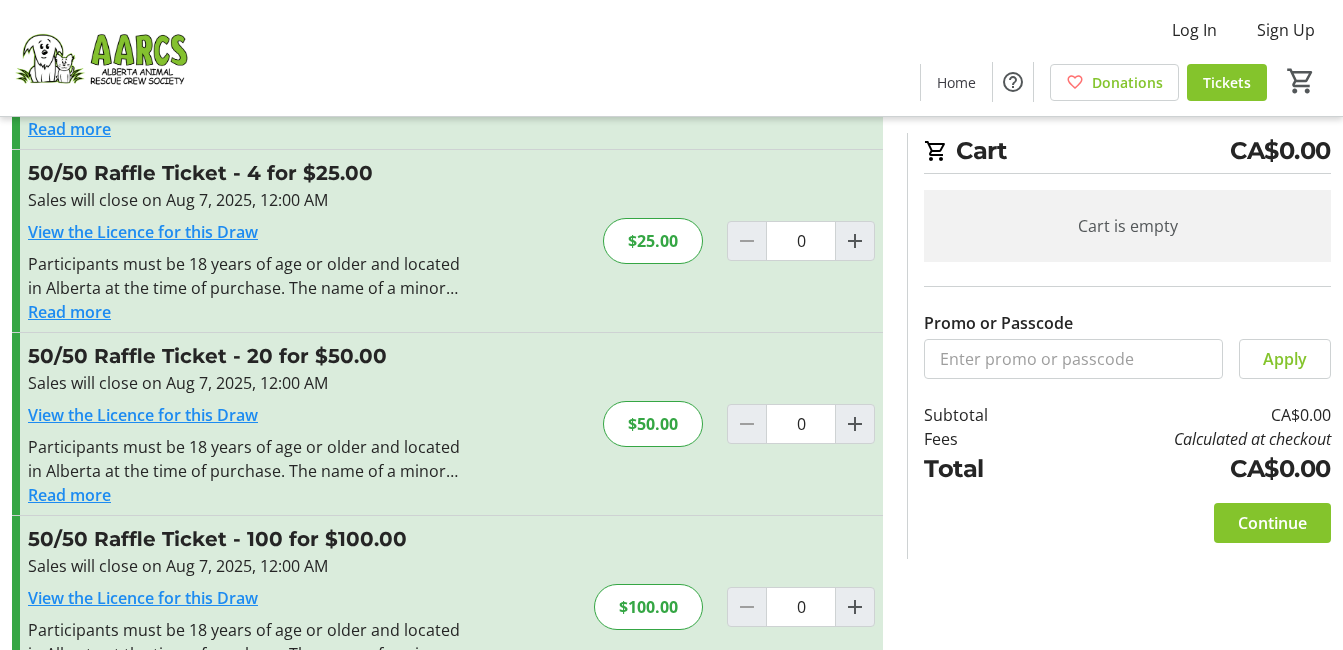 scroll, scrollTop: 200, scrollLeft: 0, axis: vertical 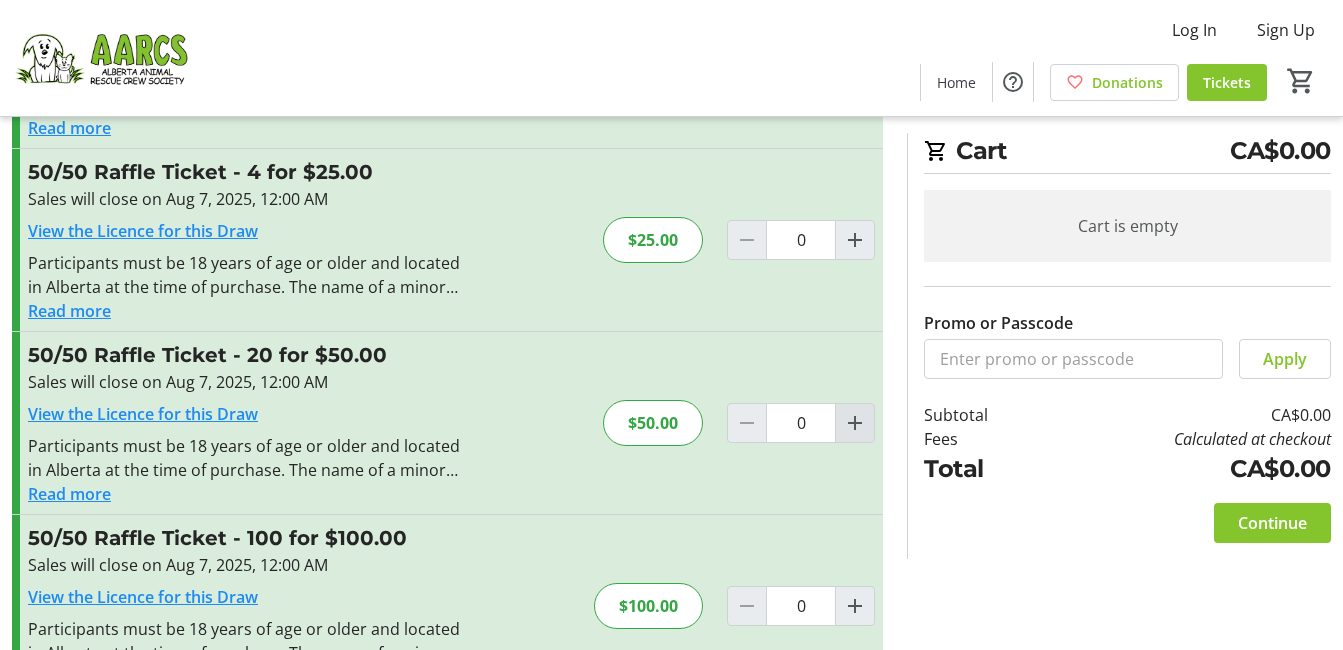 click 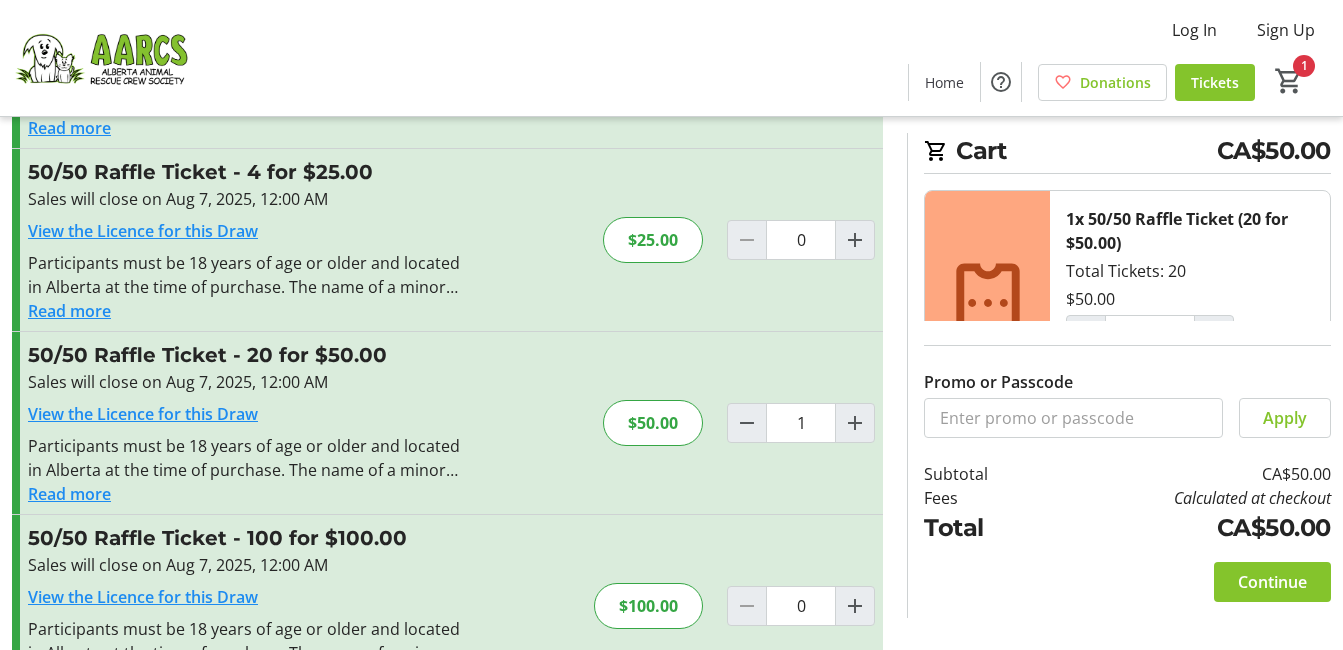 scroll, scrollTop: 95, scrollLeft: 0, axis: vertical 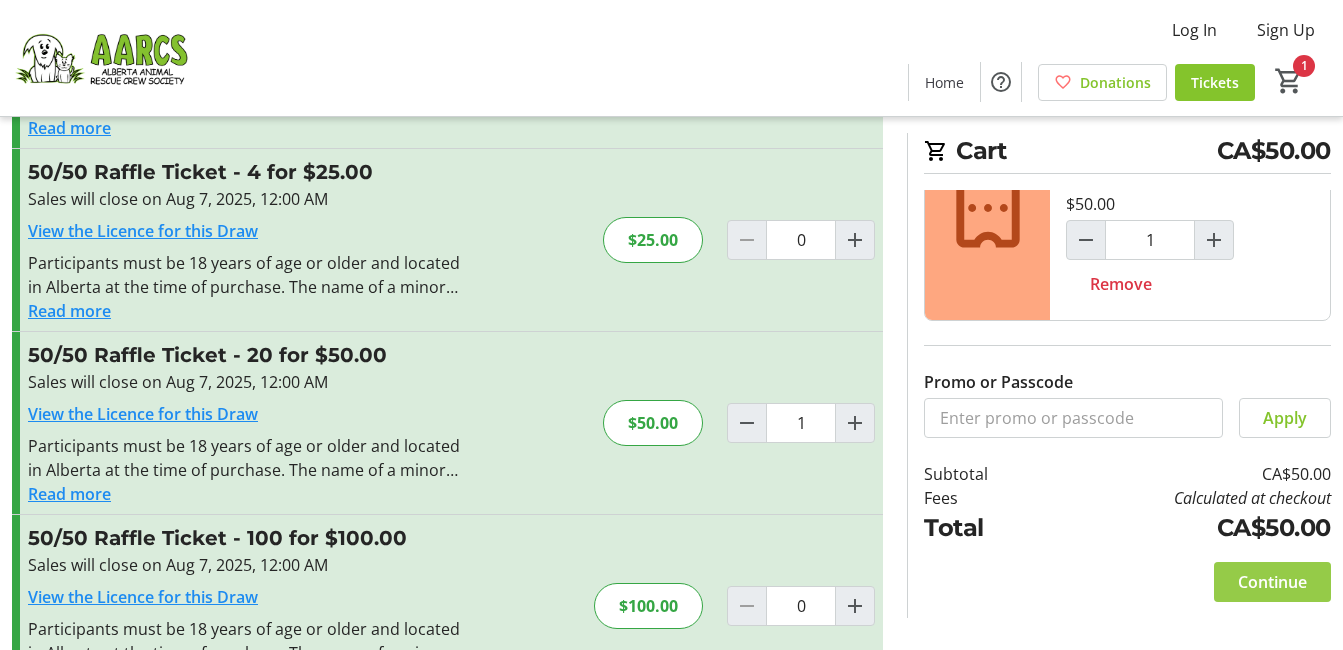 click on "Continue" 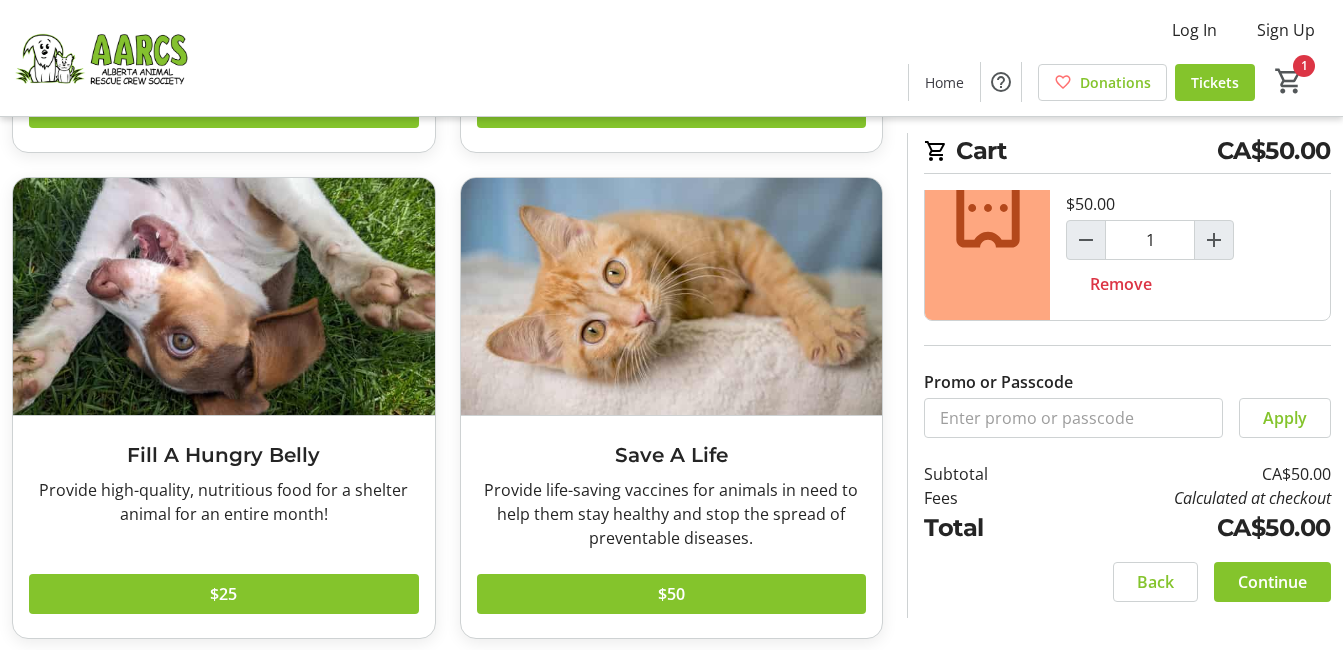 scroll, scrollTop: 531, scrollLeft: 0, axis: vertical 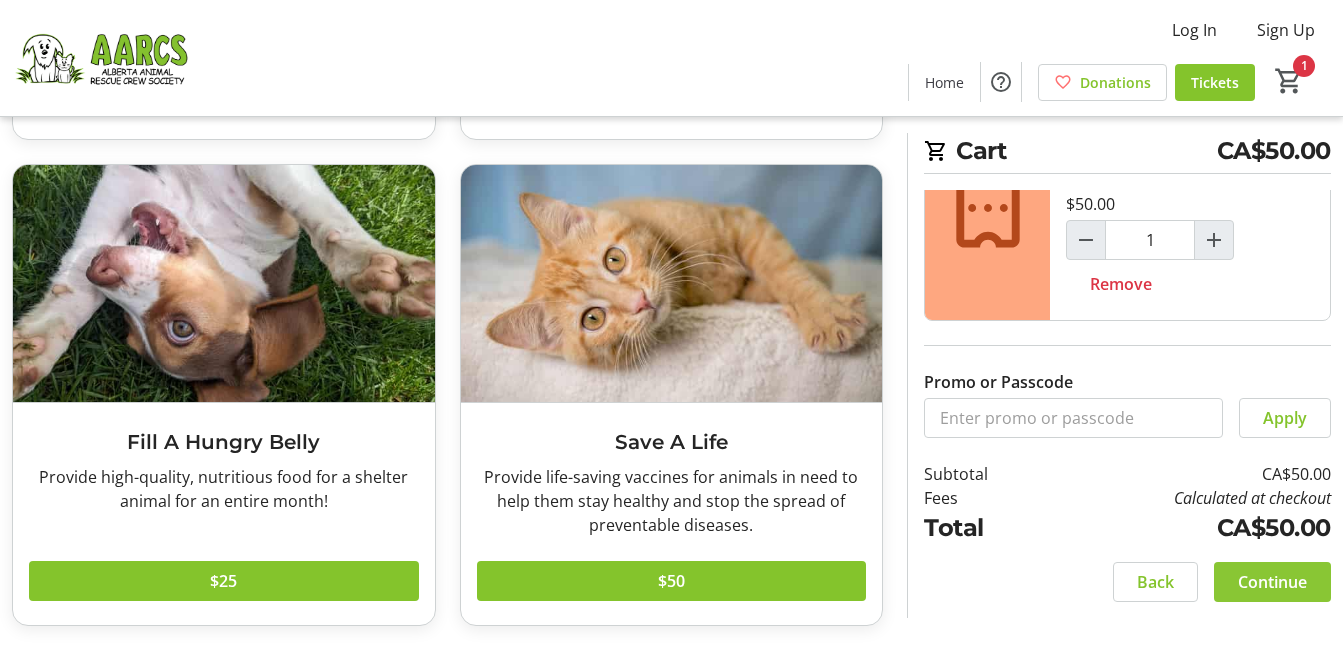 click on "Continue" 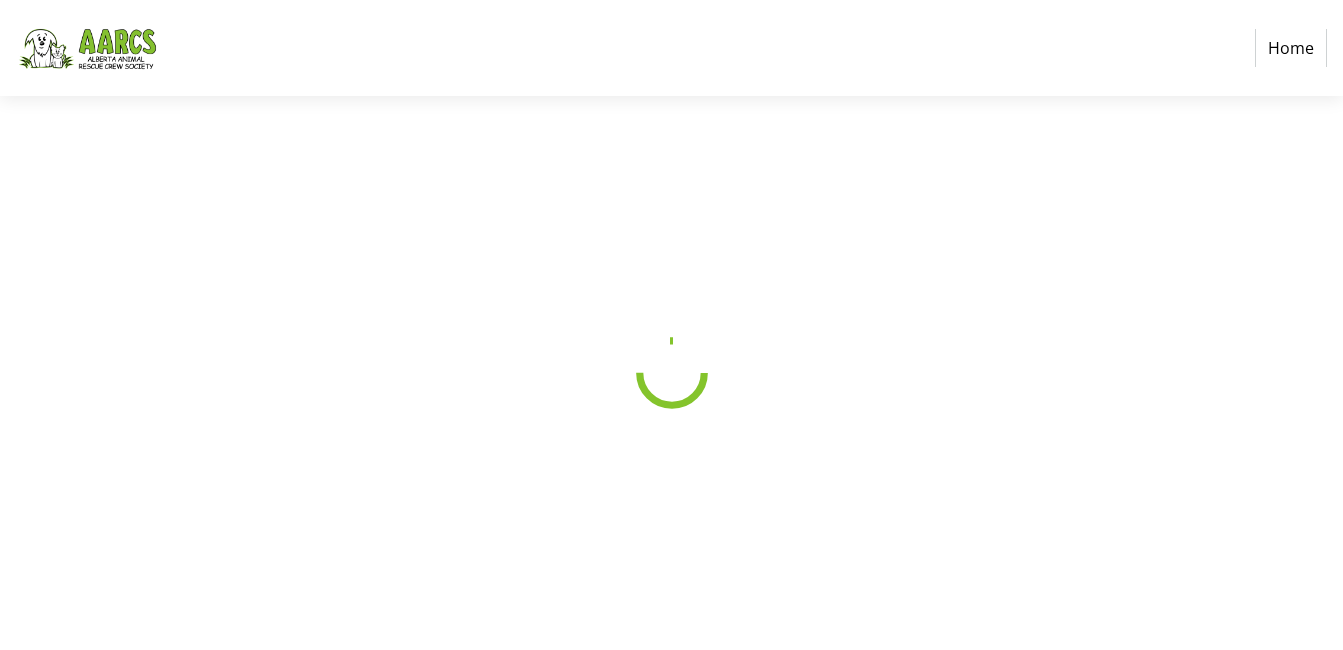 scroll, scrollTop: 0, scrollLeft: 0, axis: both 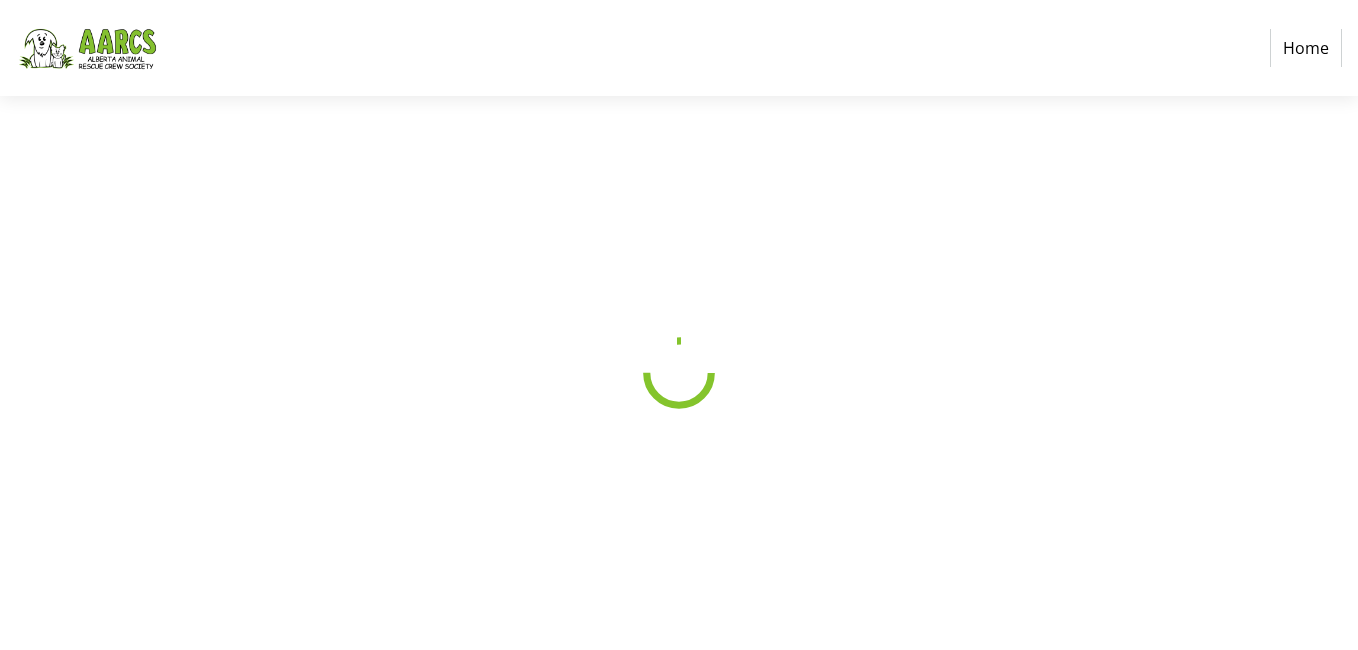 select on "CA" 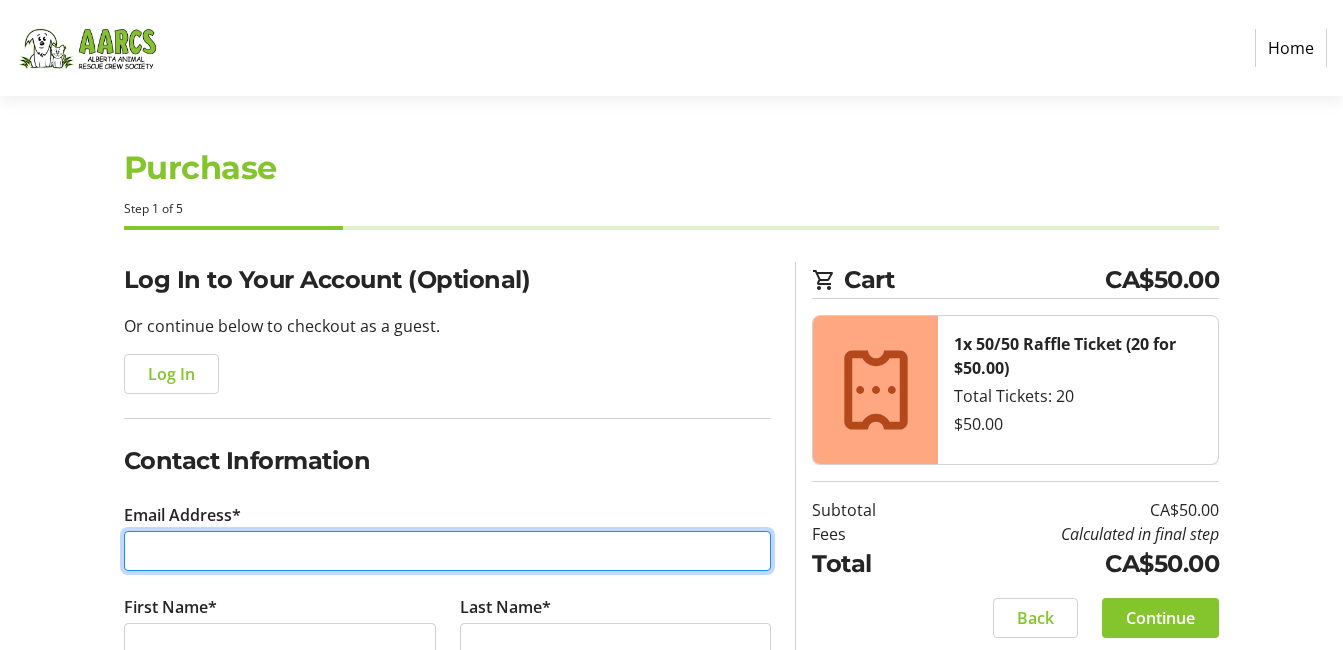 click on "Email Address*" at bounding box center [448, 551] 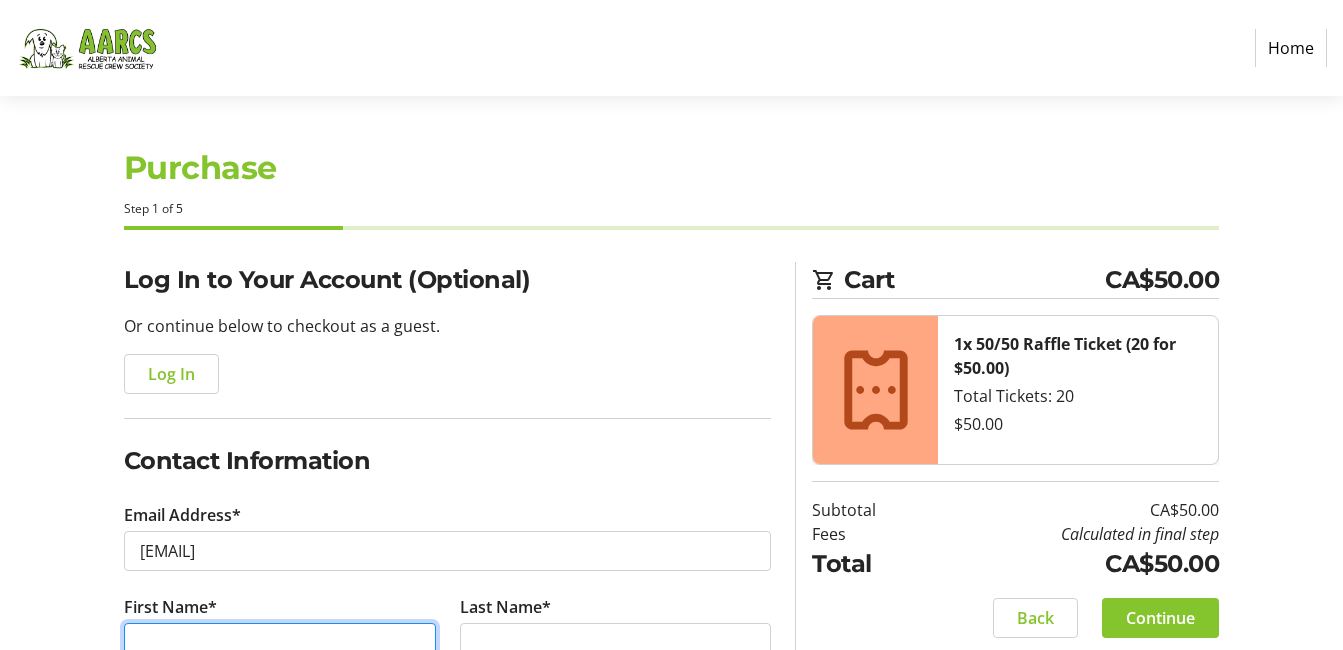 type on "[FIRST]" 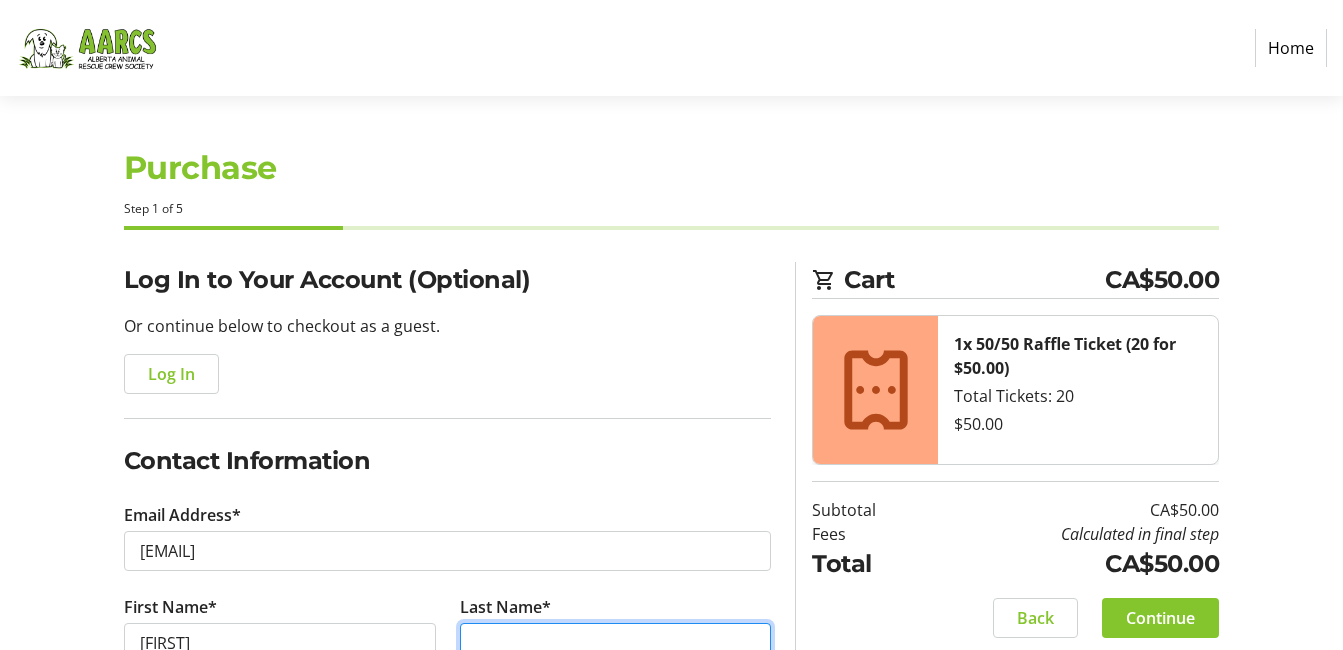 type on "[LAST]" 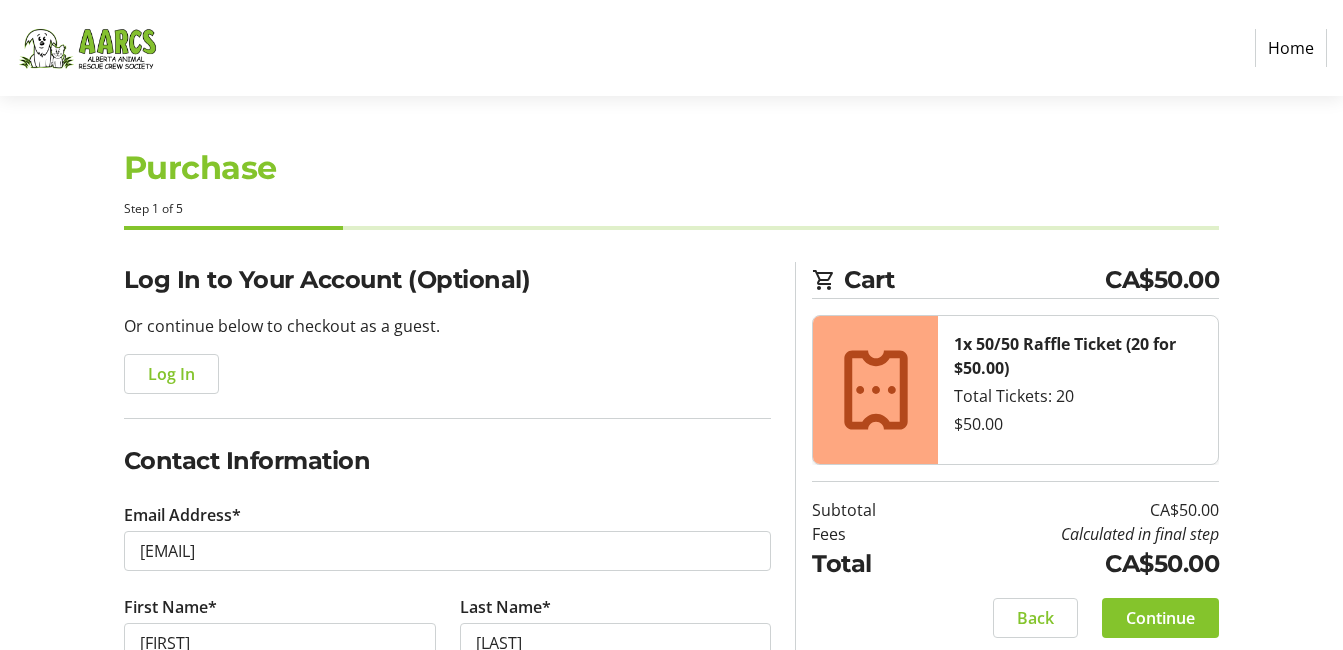 type on "[PHONE]" 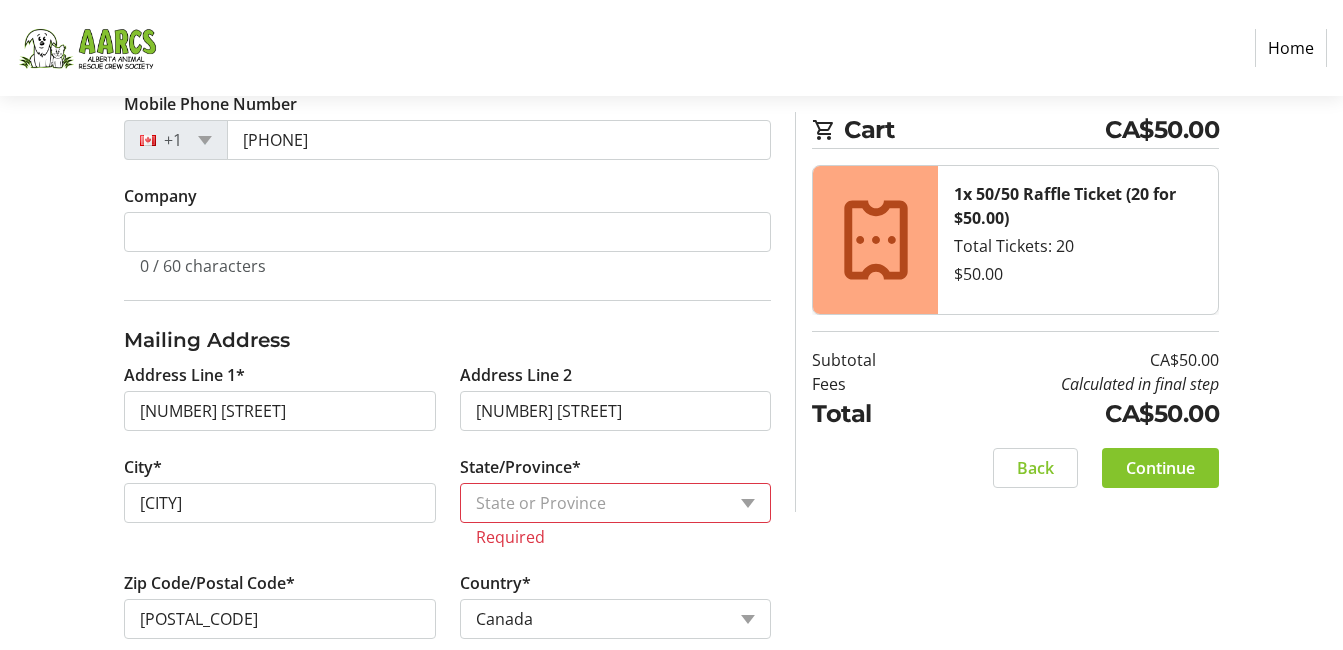 scroll, scrollTop: 700, scrollLeft: 0, axis: vertical 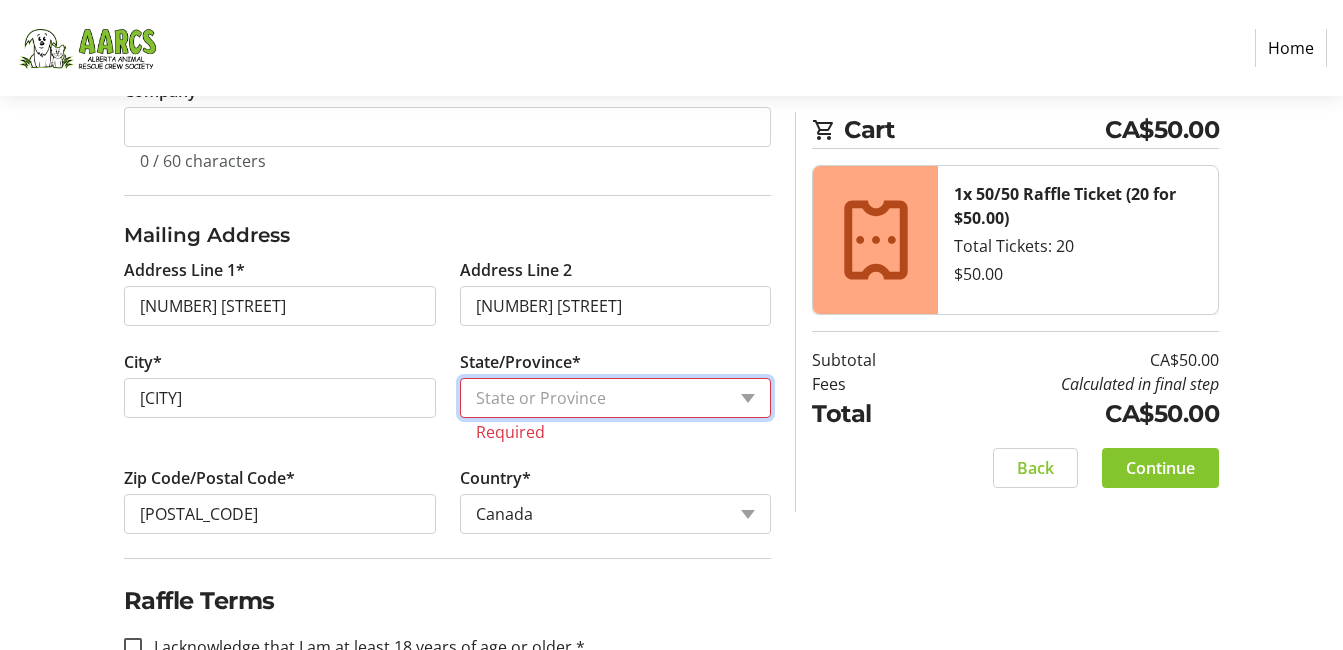 click on "State or Province  State or Province   Alberta   British Columbia   Manitoba   New Brunswick   Newfoundland and Labrador   Nova Scotia   Ontario   Prince Edward Island   Quebec   Saskatchewan   Northwest Territories   Nunavut   Yukon" at bounding box center (616, 398) 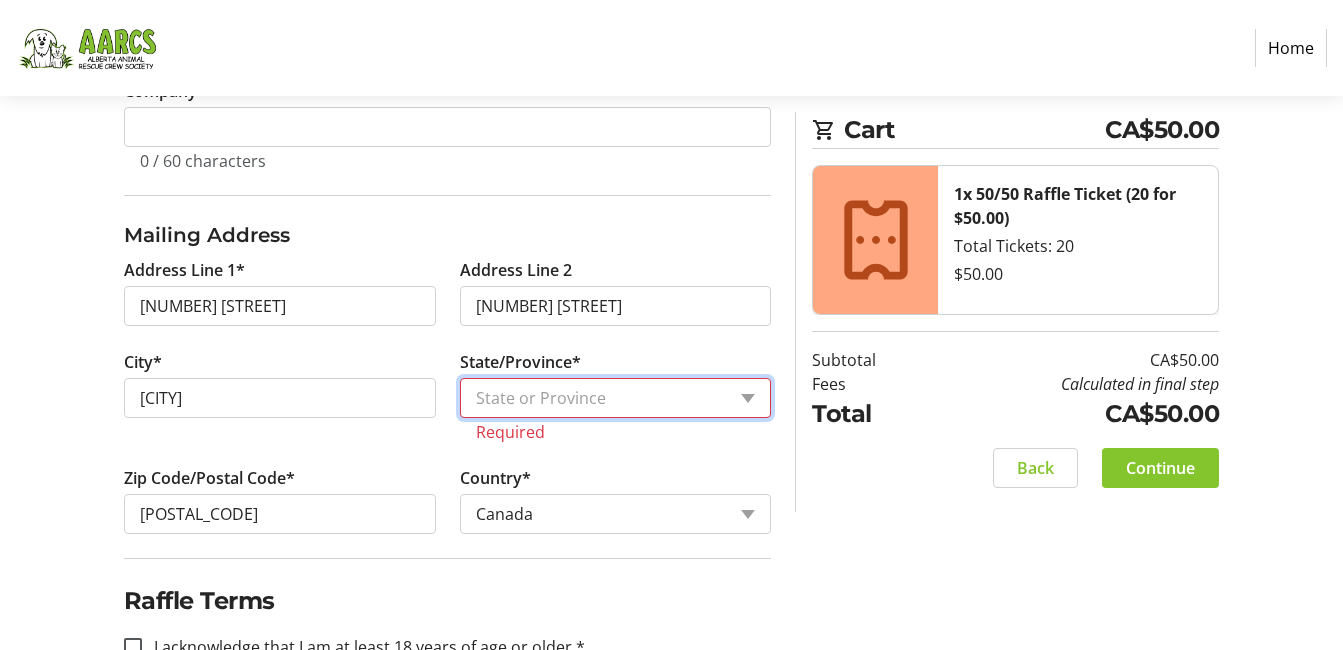 select on "AB" 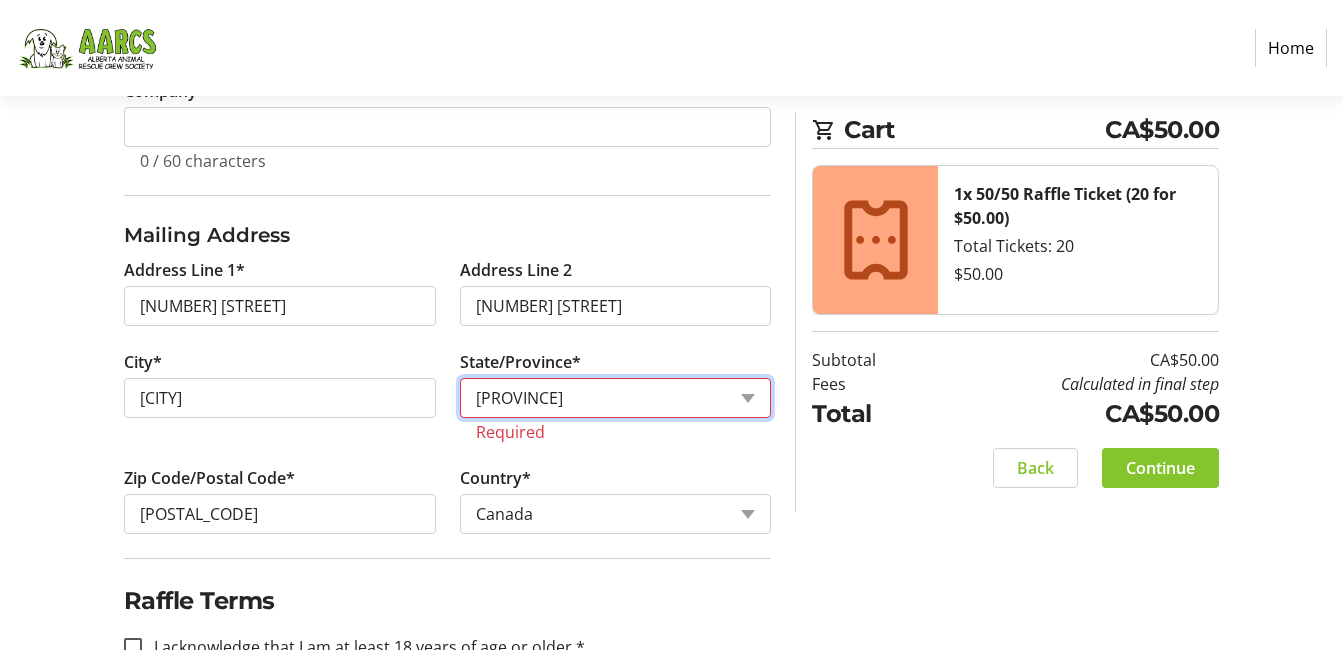 click on "State or Province  State or Province   Alberta   British Columbia   Manitoba   New Brunswick   Newfoundland and Labrador   Nova Scotia   Ontario   Prince Edward Island   Quebec   Saskatchewan   Northwest Territories   Nunavut   Yukon" at bounding box center (616, 398) 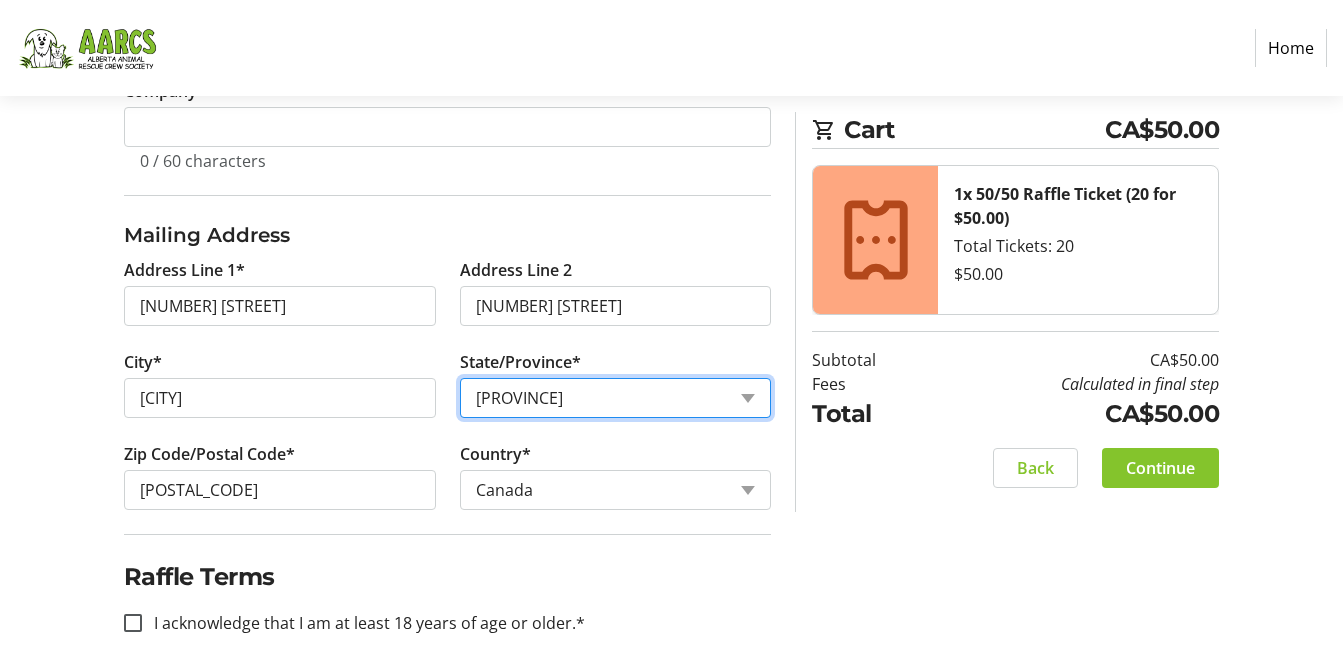 scroll, scrollTop: 733, scrollLeft: 0, axis: vertical 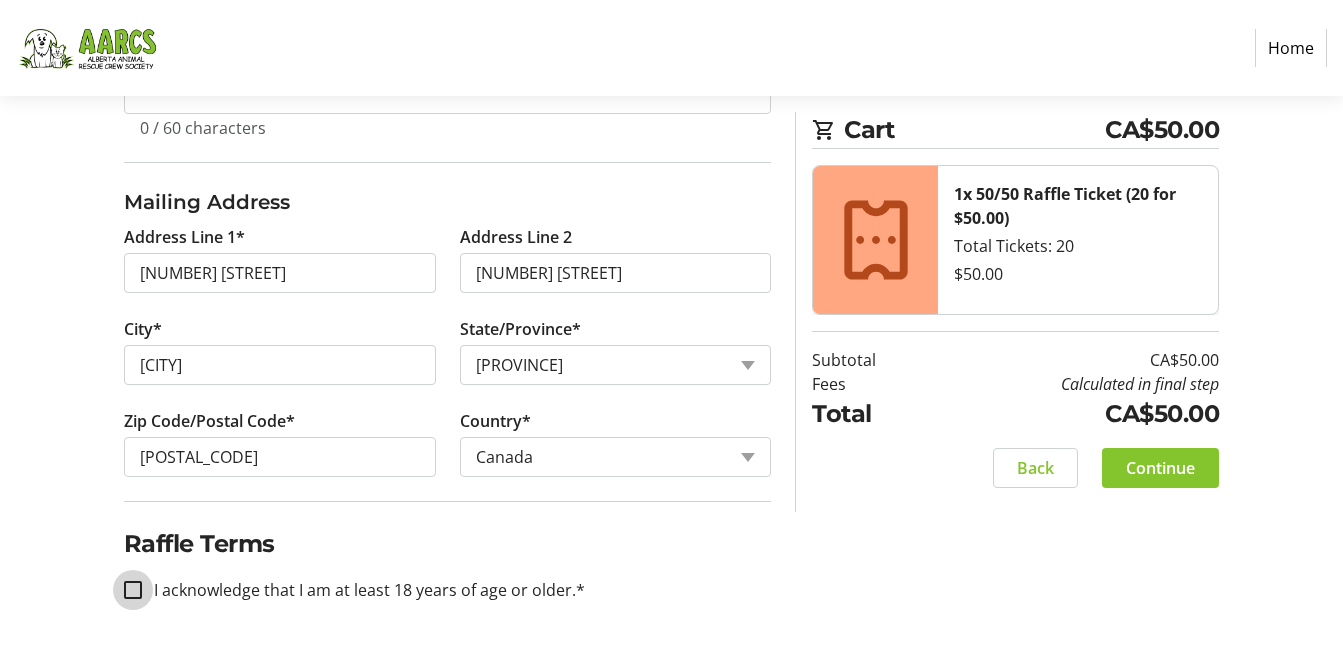 click on "I acknowledge that I am at least 18 years of age or older.*" at bounding box center (133, 590) 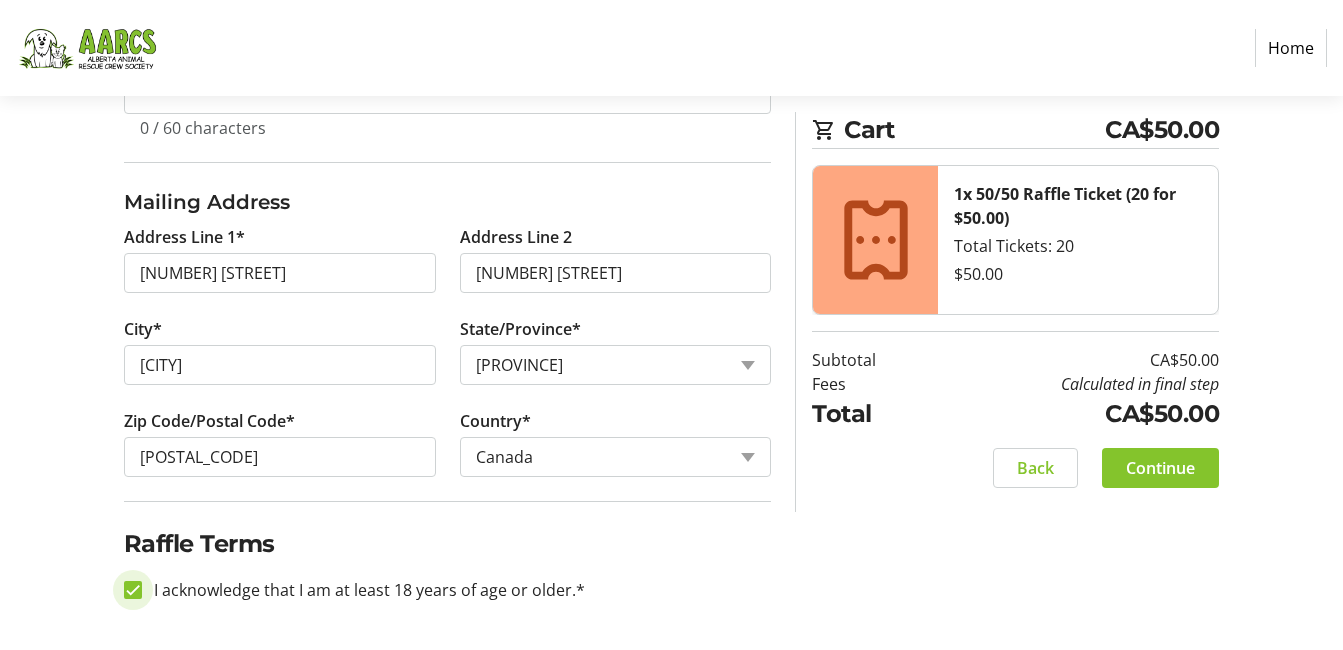 checkbox on "true" 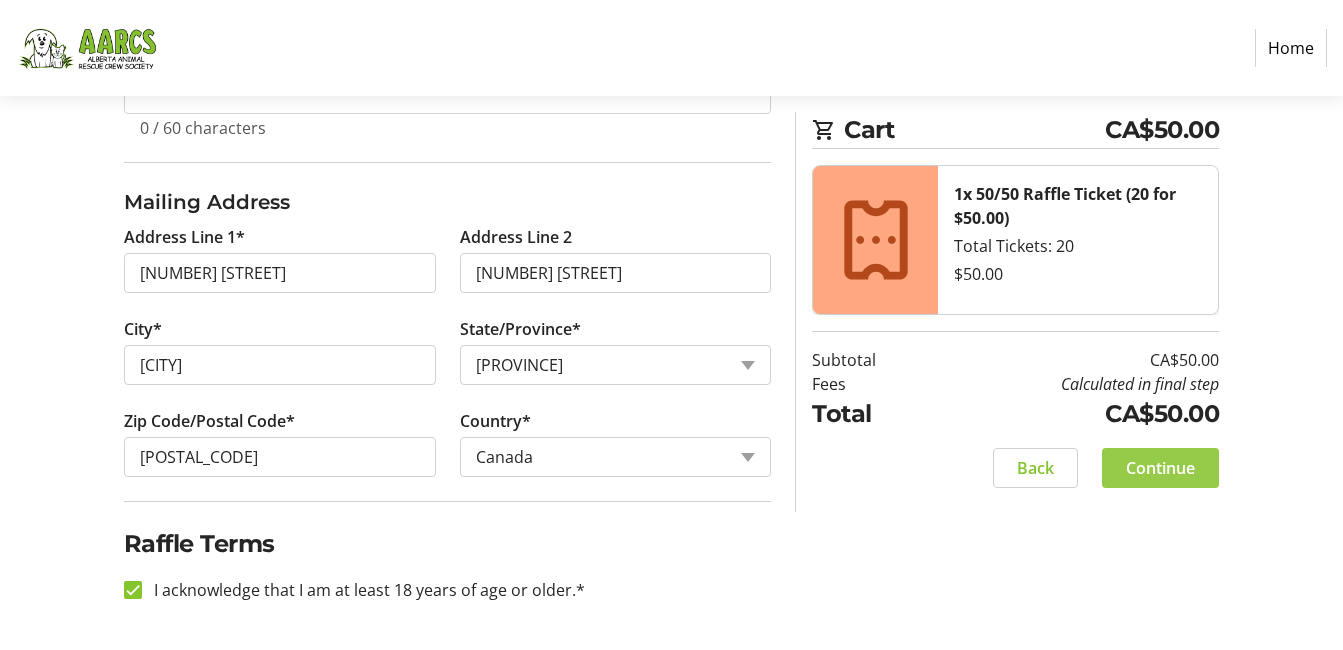 click on "Continue" 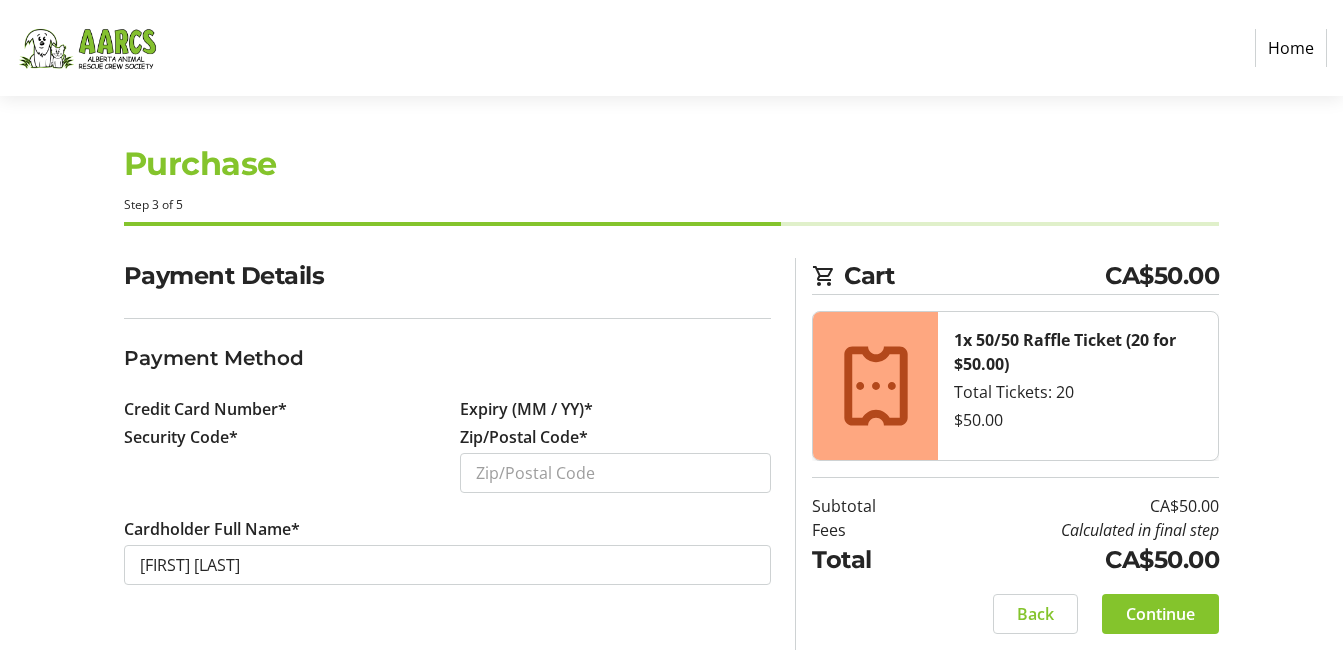 scroll, scrollTop: 0, scrollLeft: 0, axis: both 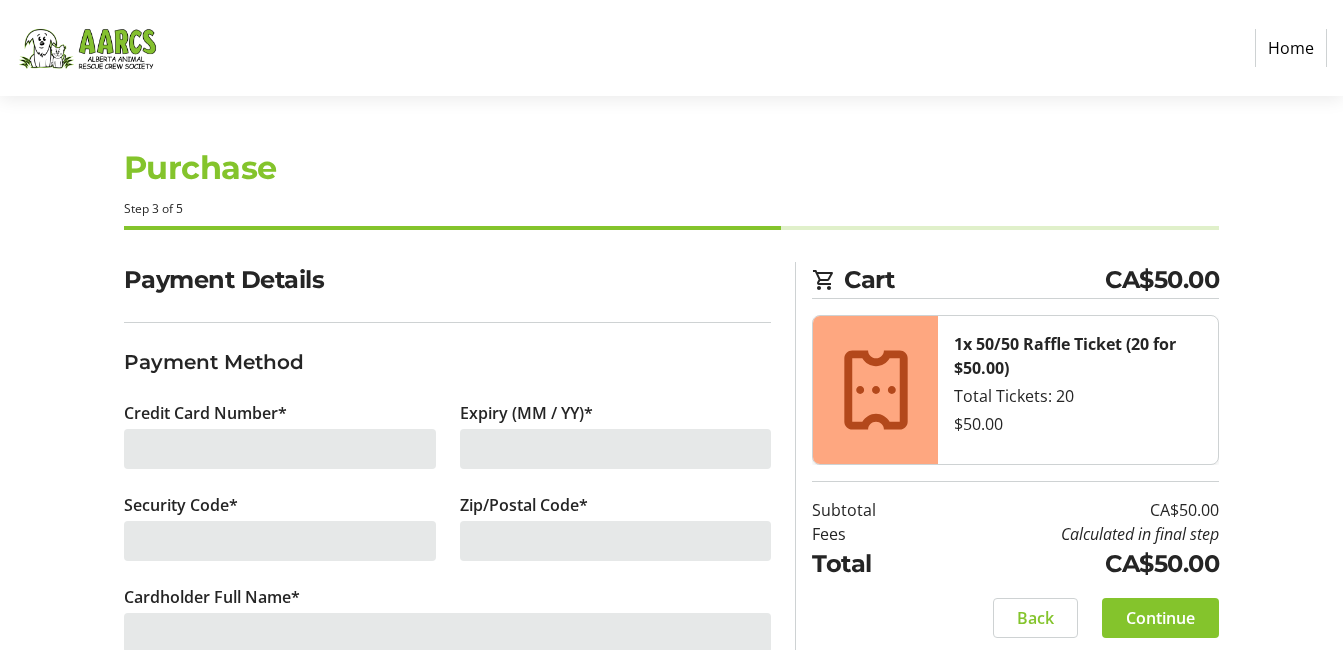 click 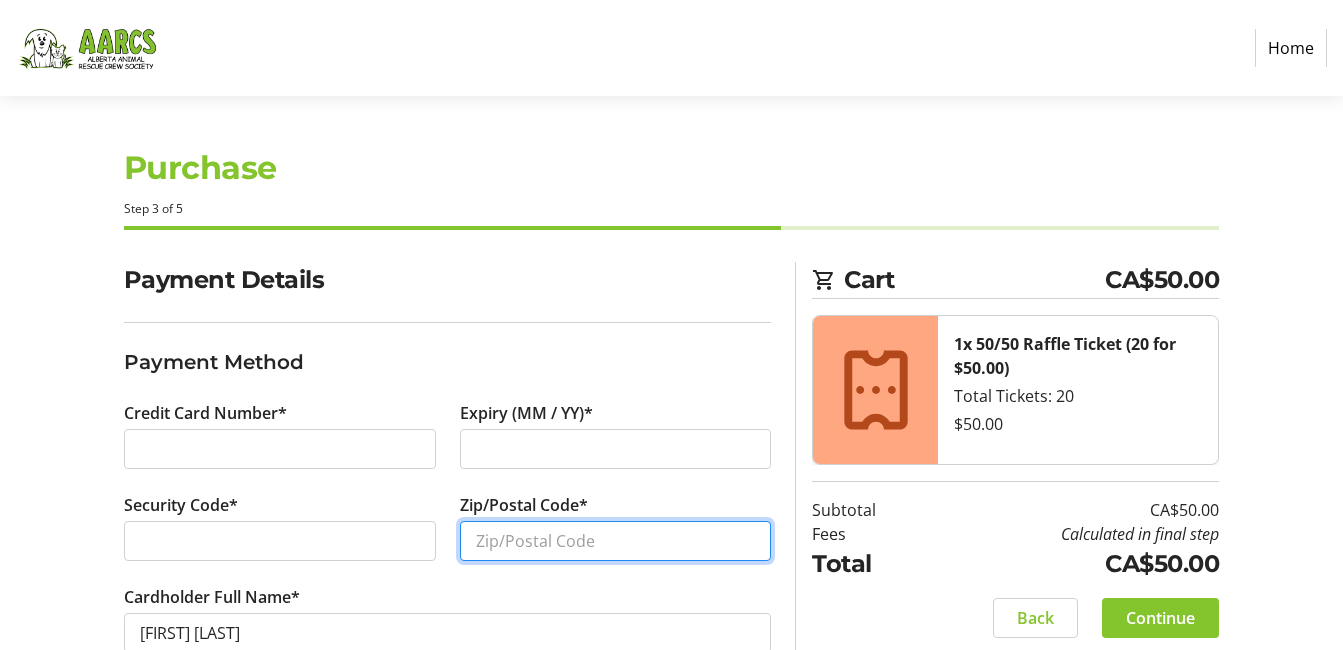 click on "Zip/Postal Code*" at bounding box center [616, 541] 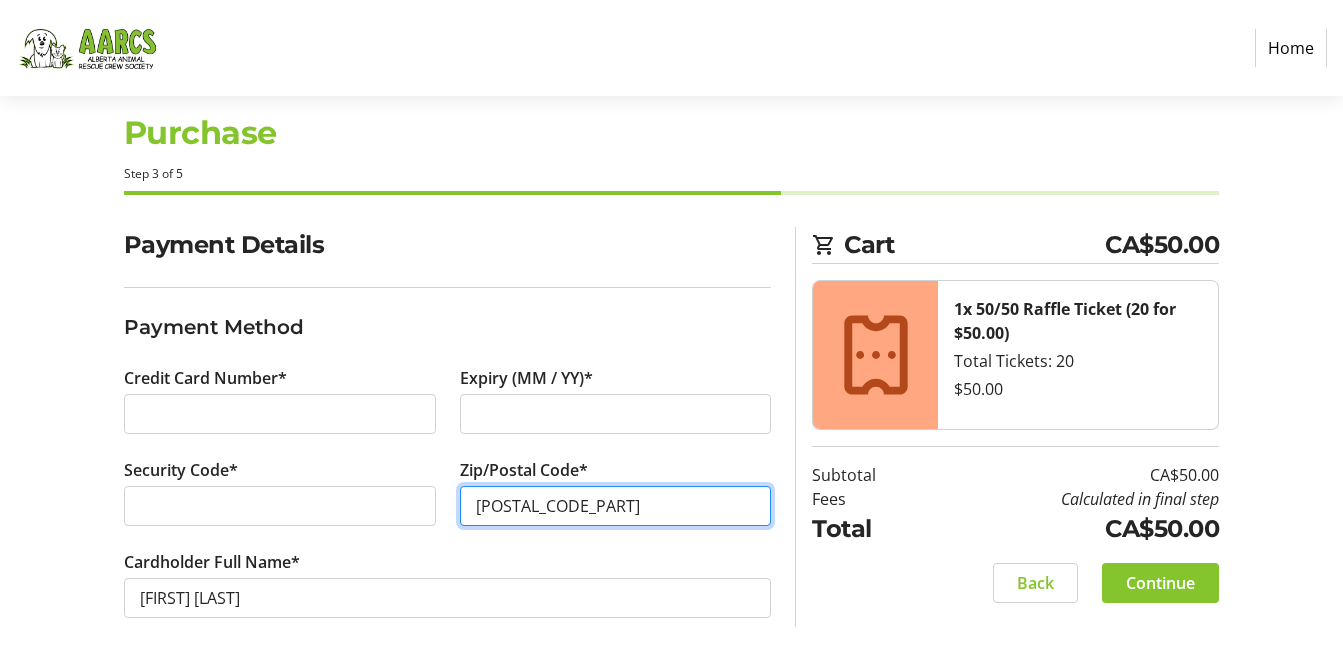 scroll, scrollTop: 51, scrollLeft: 0, axis: vertical 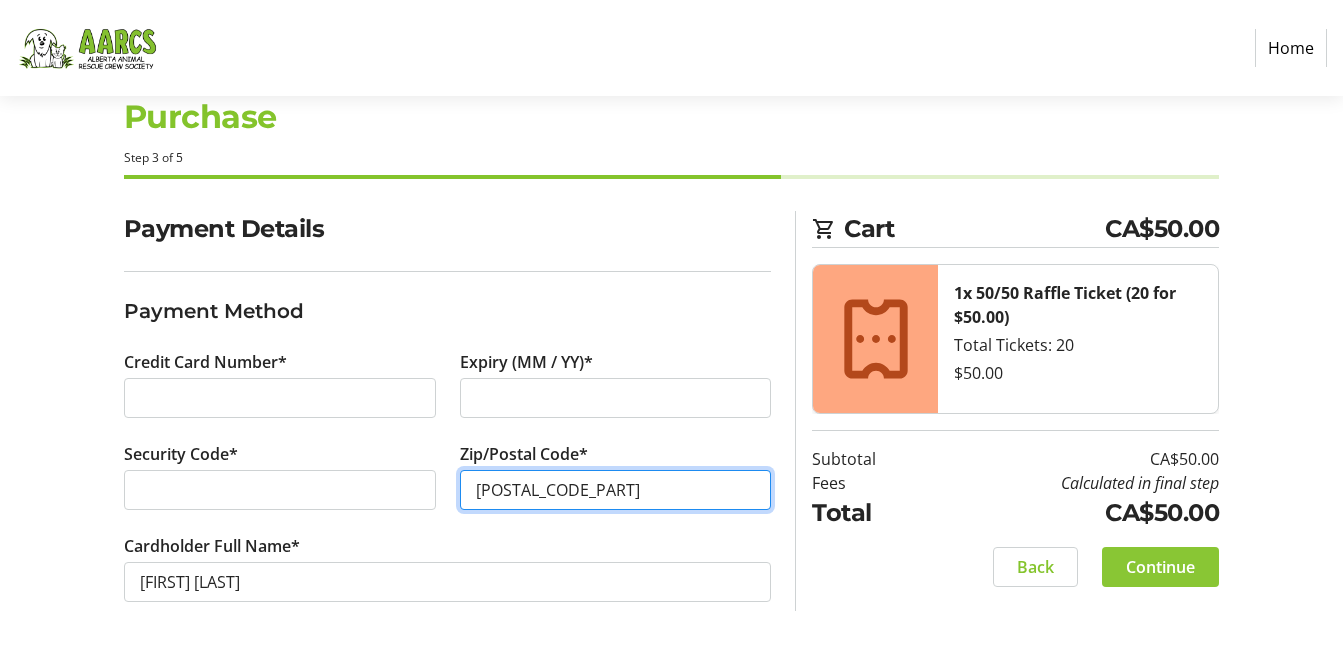 type on "[POSTAL_CODE_PART]" 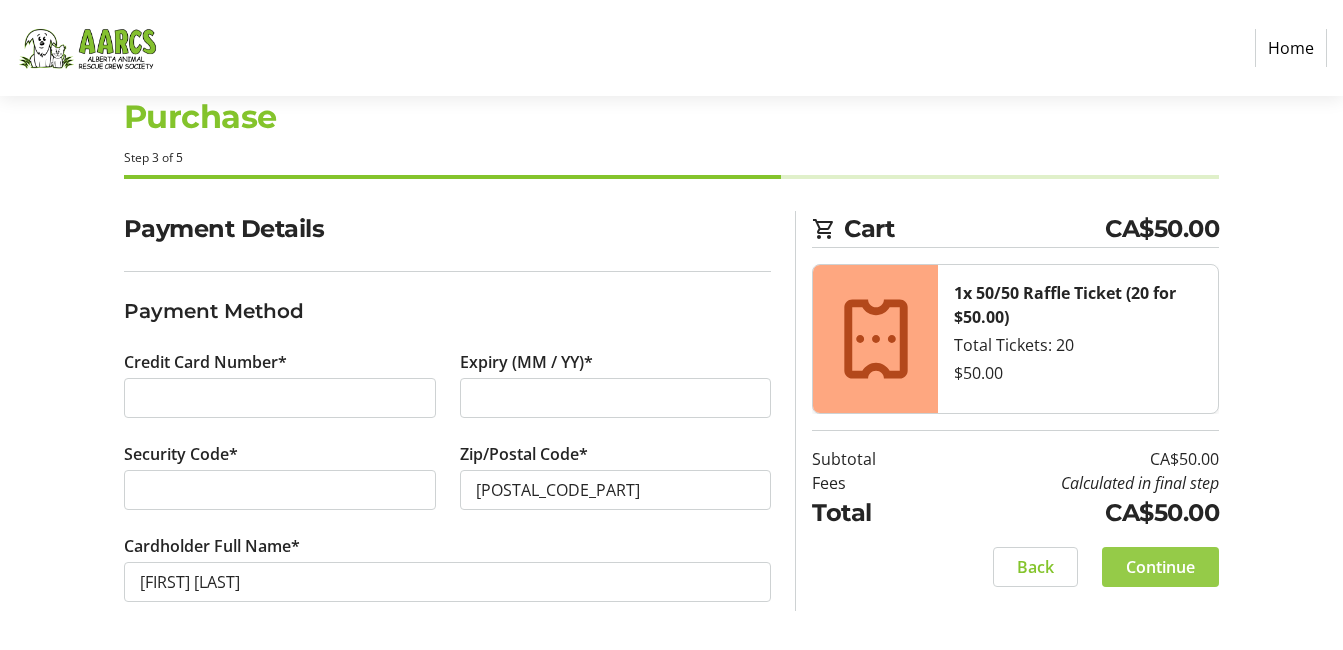 click on "Continue" 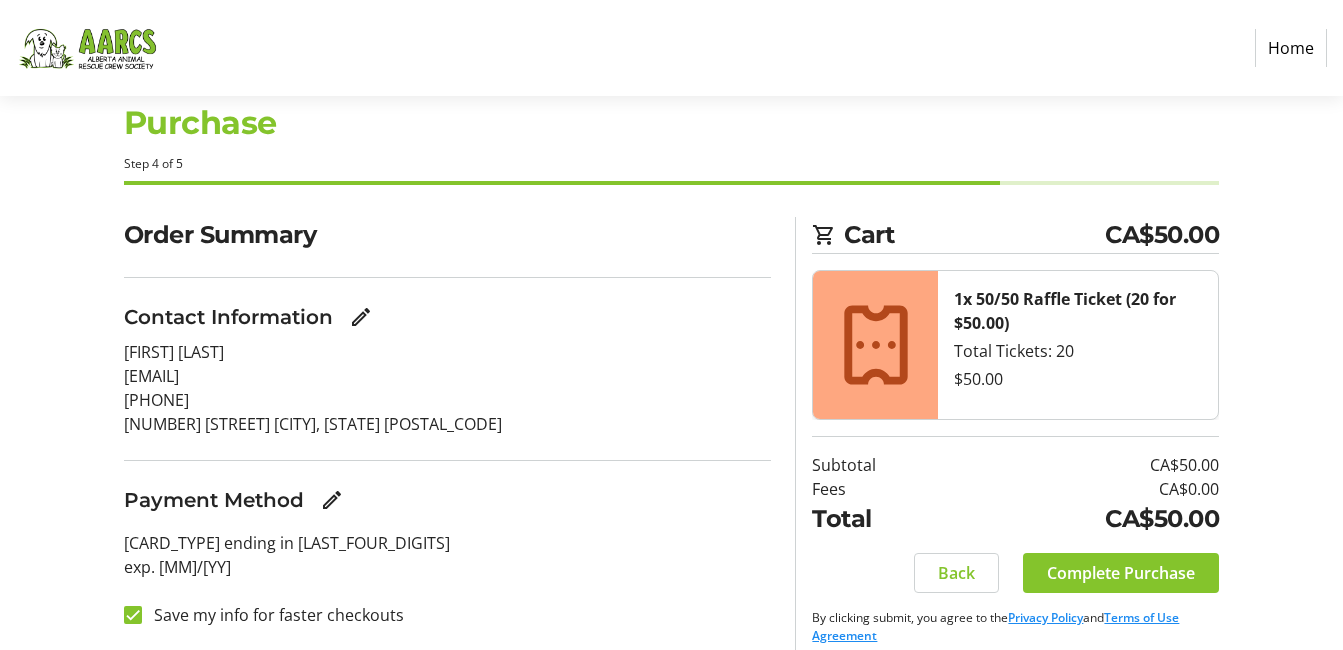 scroll, scrollTop: 64, scrollLeft: 0, axis: vertical 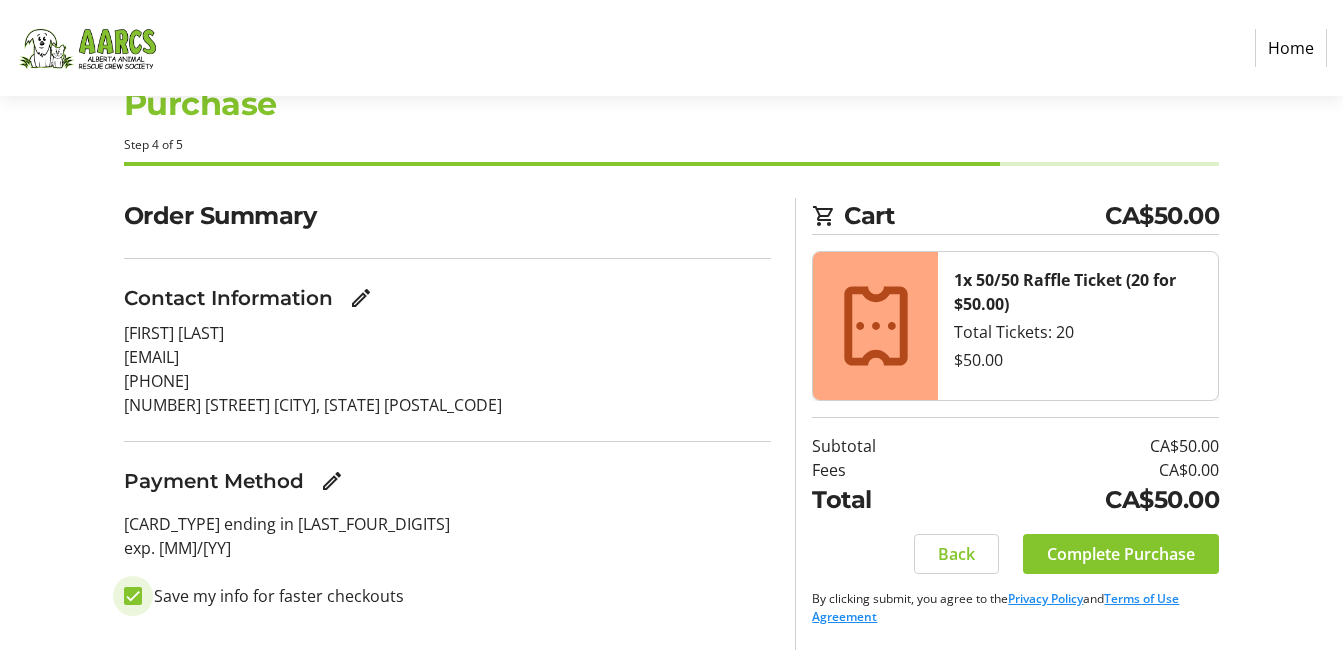 click on "Save my info for faster checkouts" at bounding box center (133, 596) 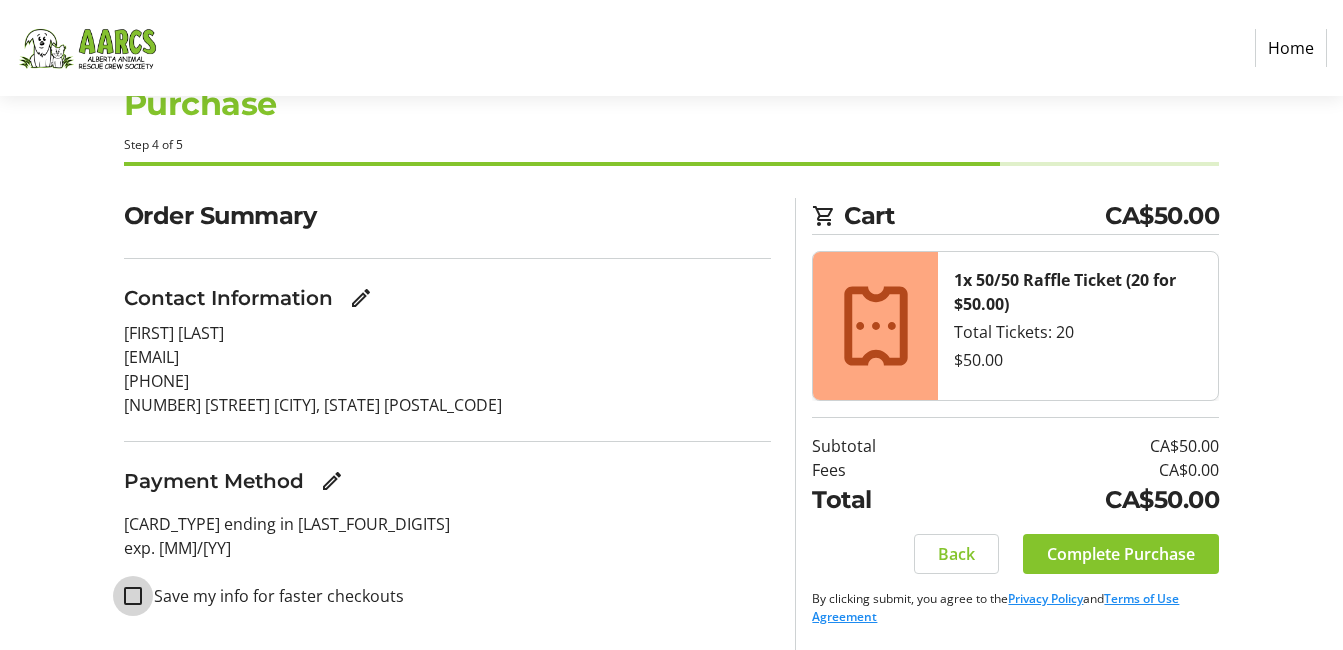 checkbox on "false" 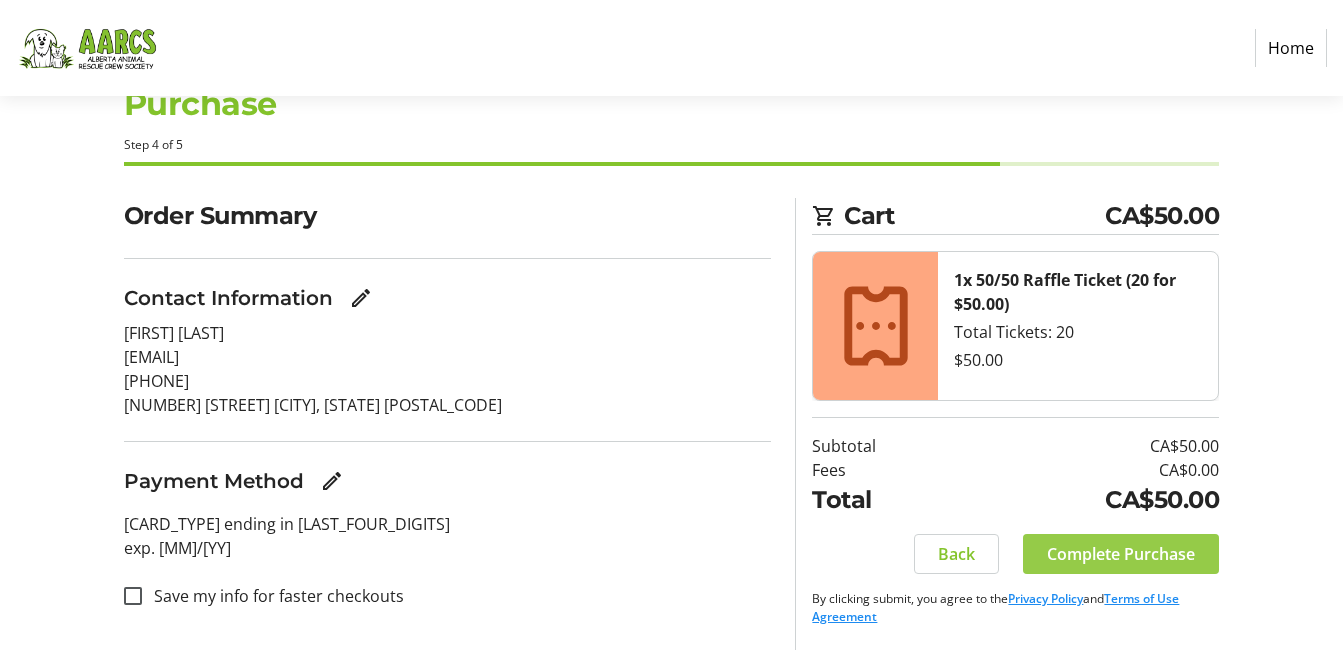 click on "Complete Purchase" 